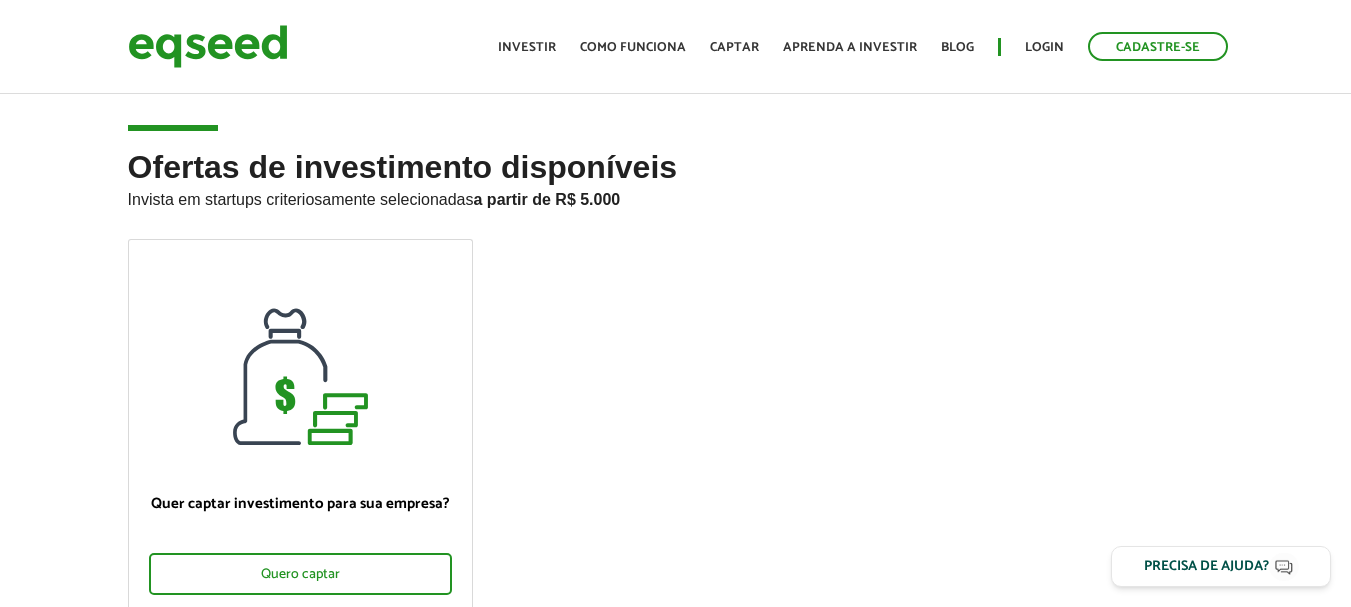 scroll, scrollTop: 0, scrollLeft: 0, axis: both 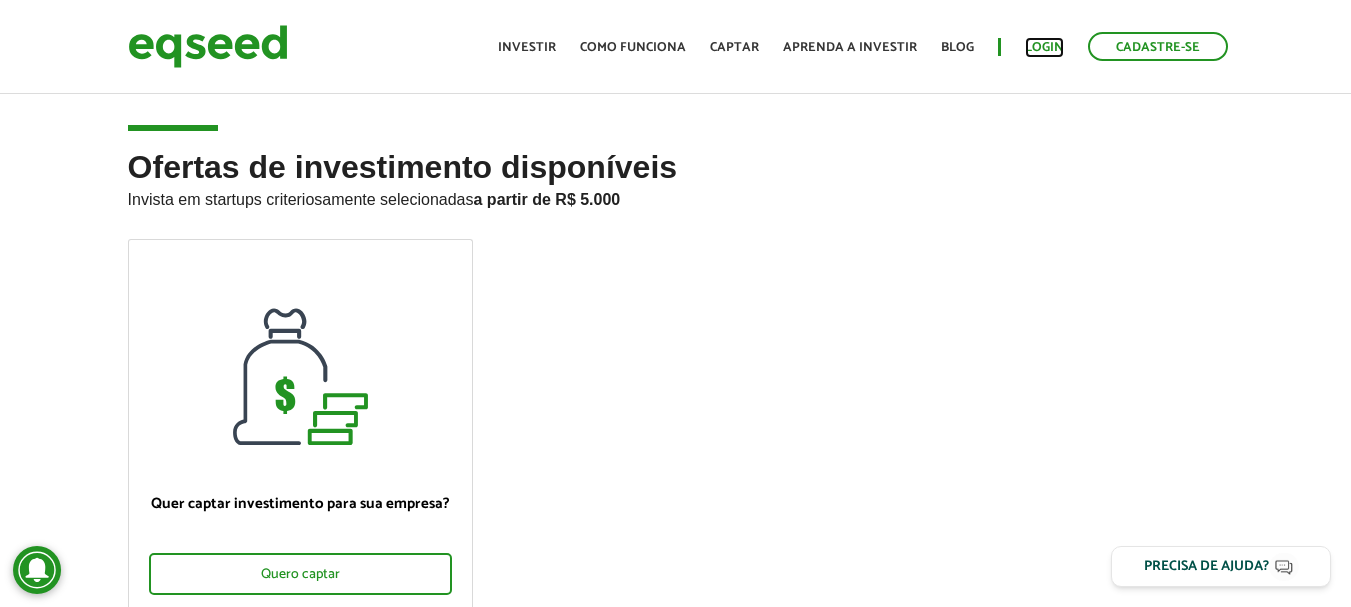 click on "Login" at bounding box center [1044, 47] 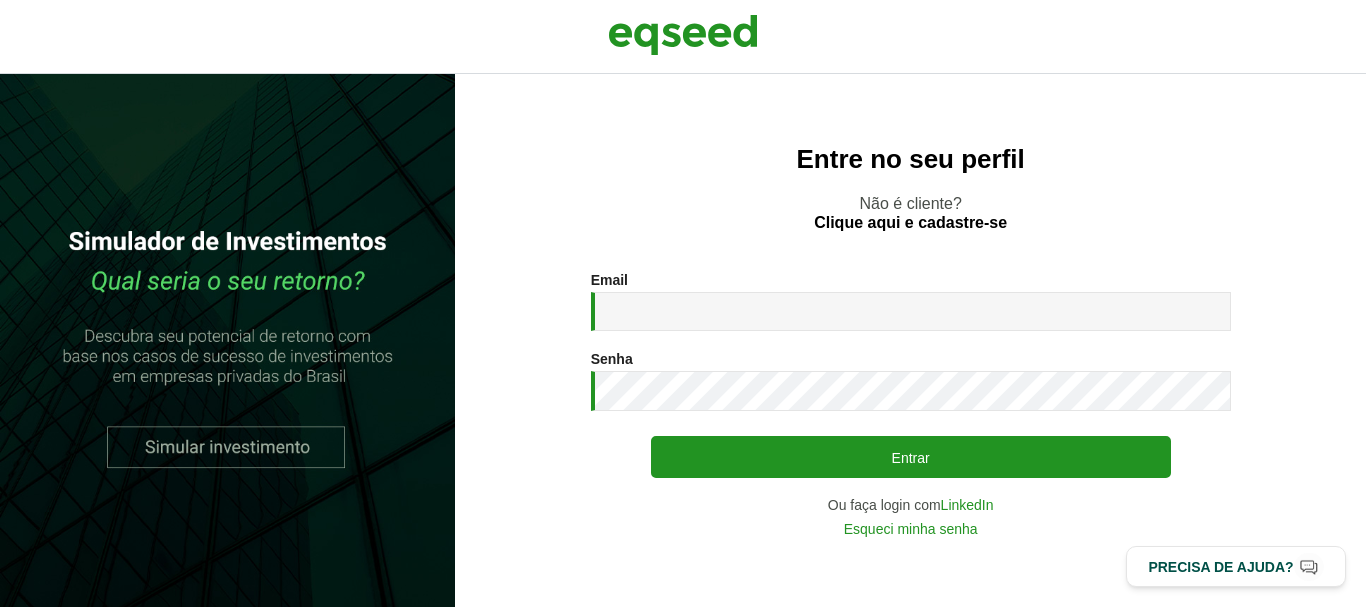 scroll, scrollTop: 0, scrollLeft: 0, axis: both 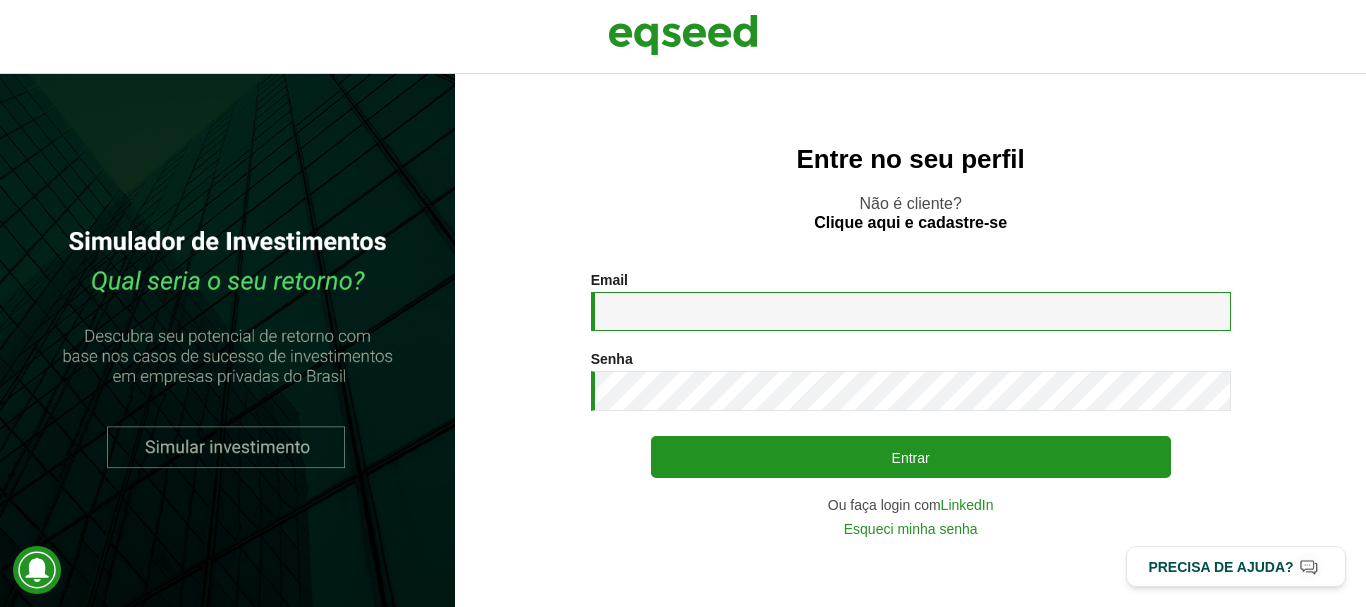 click on "Email  *" at bounding box center (911, 311) 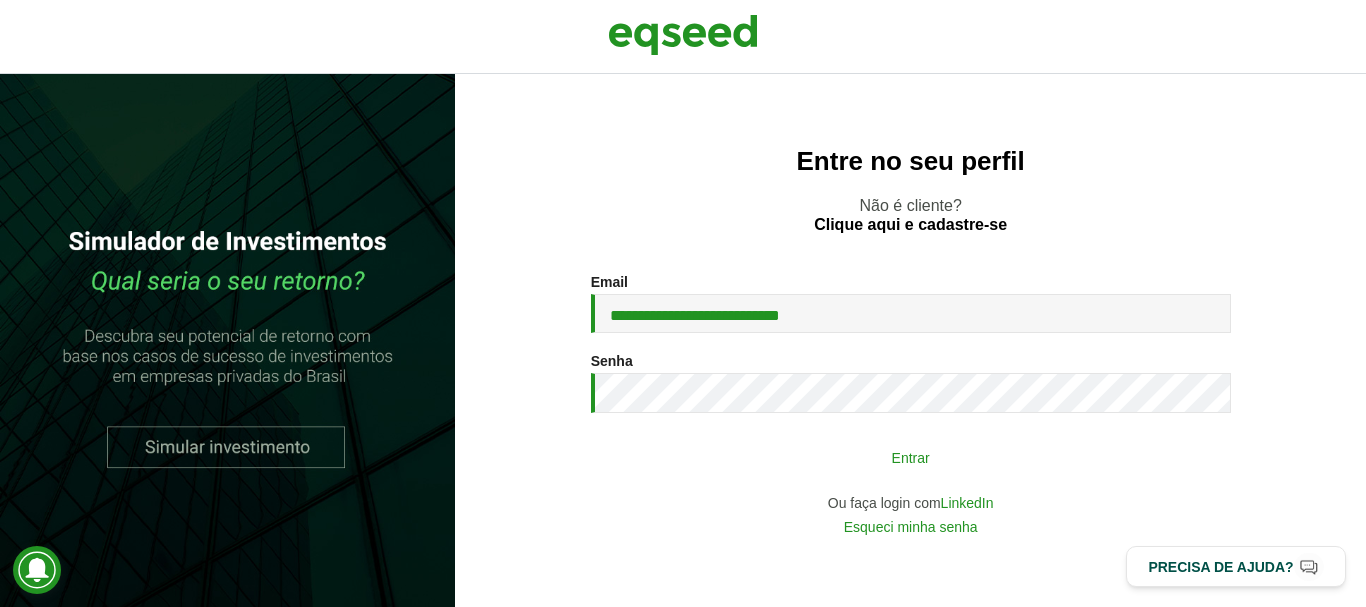 click on "Entrar" at bounding box center [911, 457] 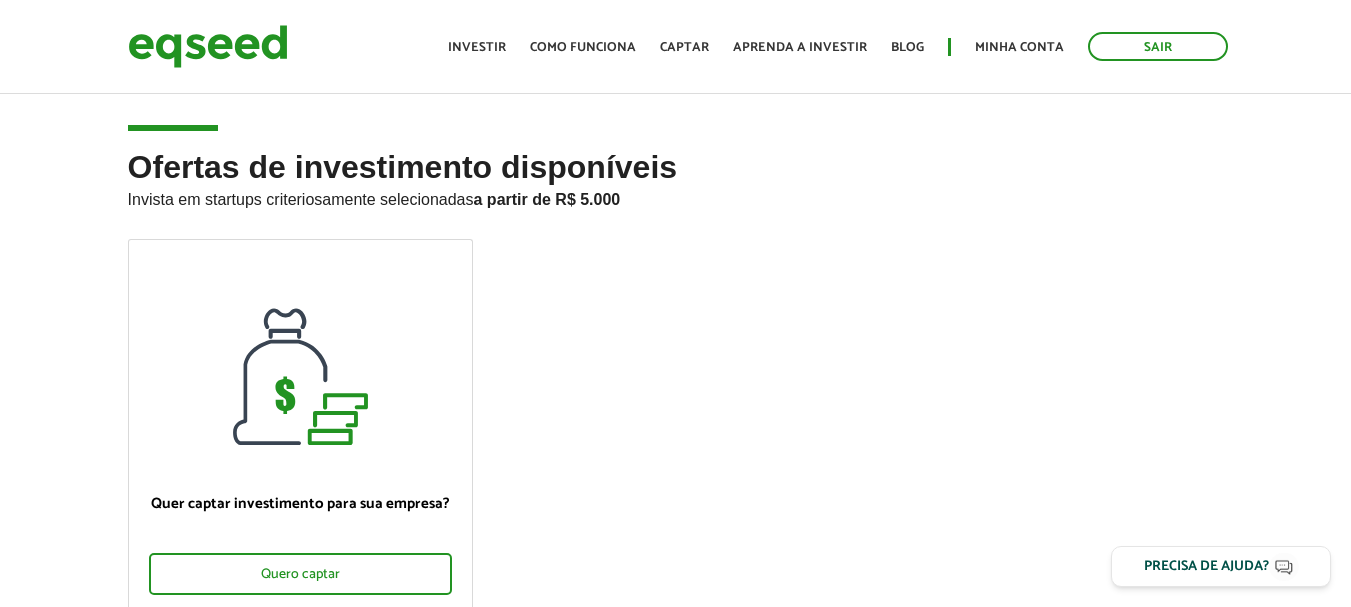 scroll, scrollTop: 0, scrollLeft: 0, axis: both 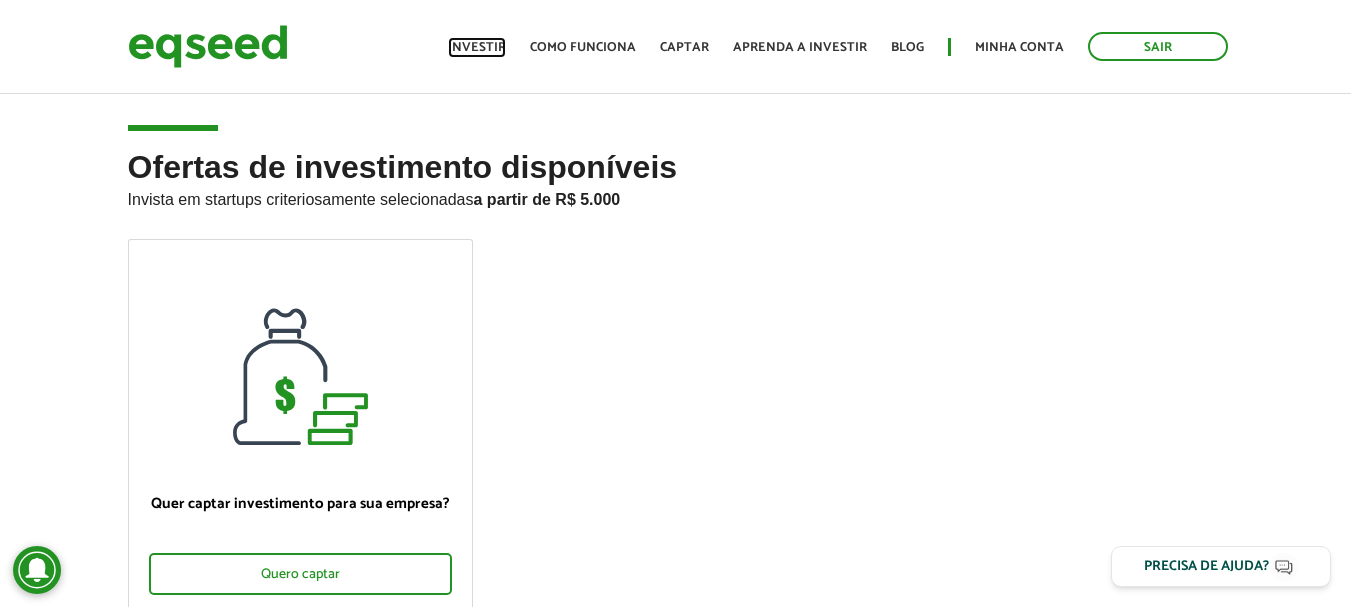 drag, startPoint x: 491, startPoint y: 51, endPoint x: 505, endPoint y: 75, distance: 27.784887 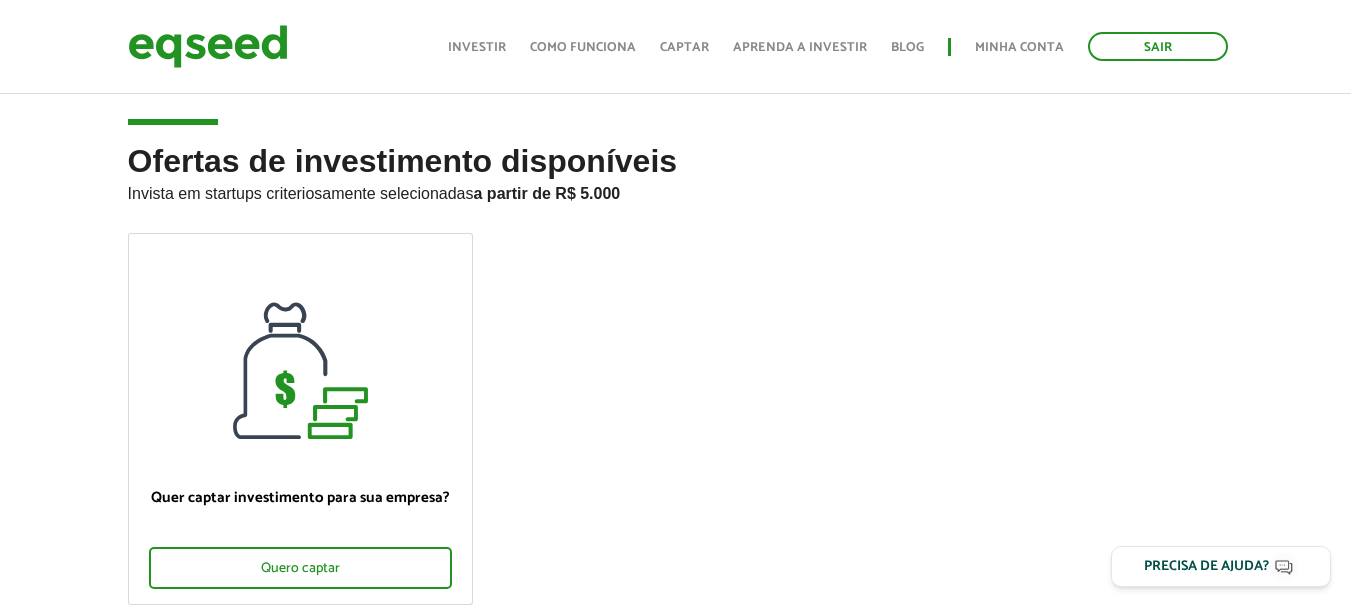 scroll, scrollTop: 0, scrollLeft: 0, axis: both 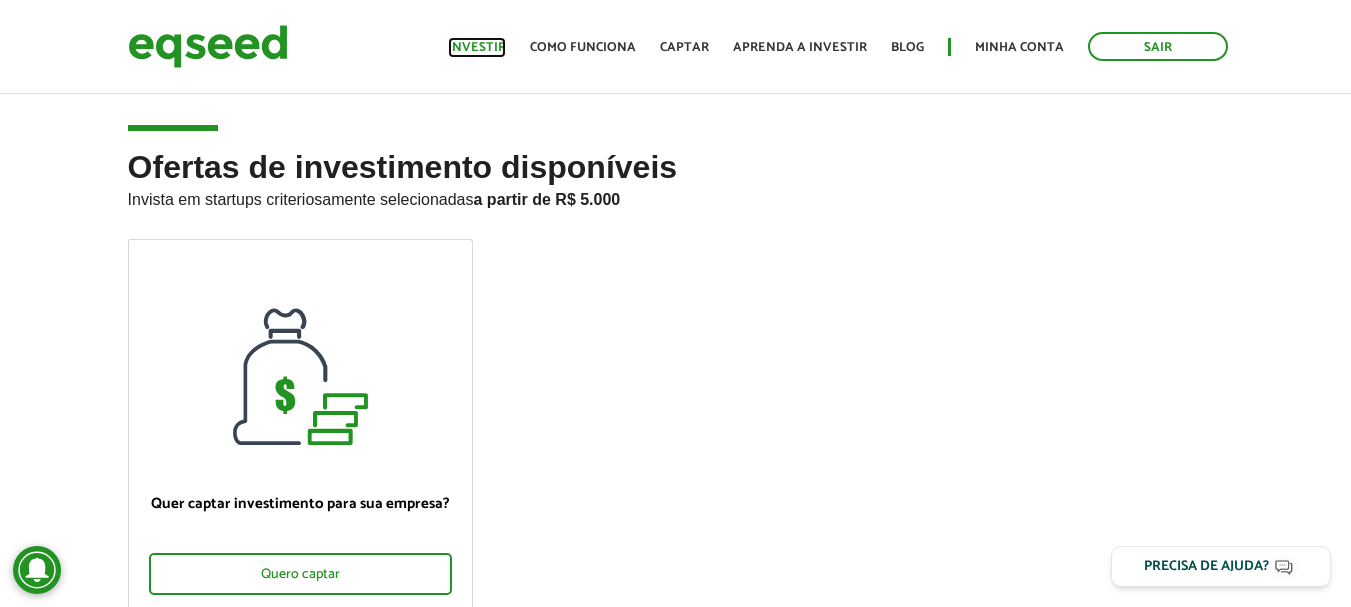 click on "Investir" at bounding box center (477, 47) 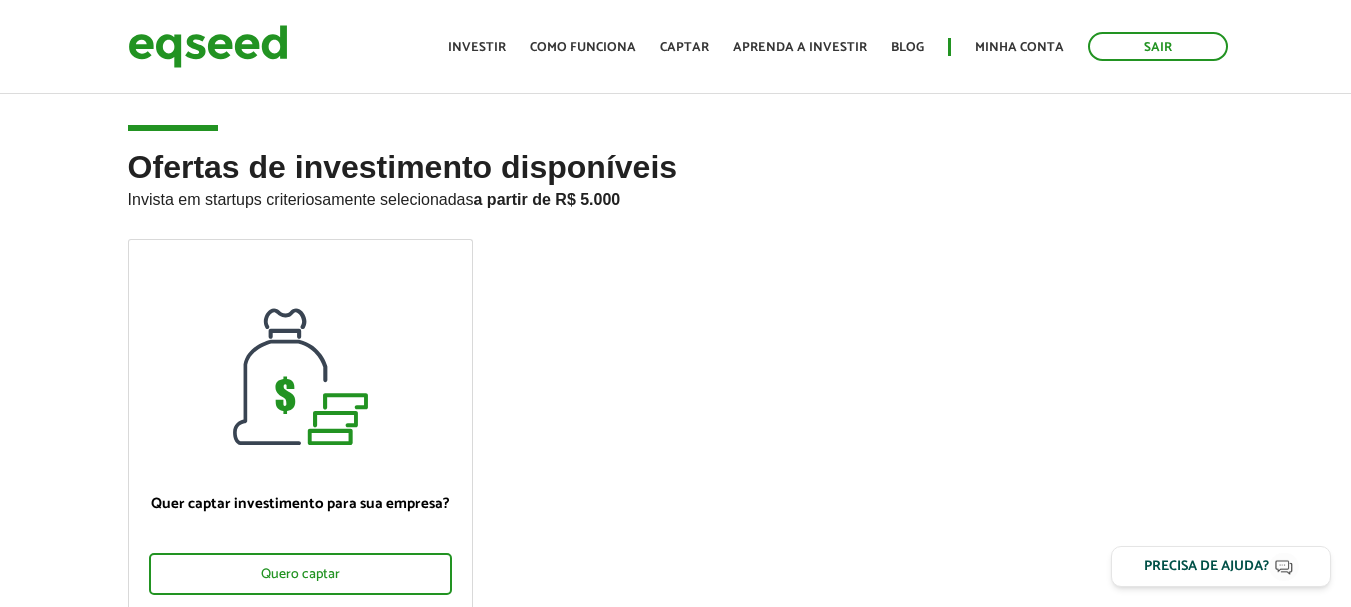 scroll, scrollTop: 0, scrollLeft: 0, axis: both 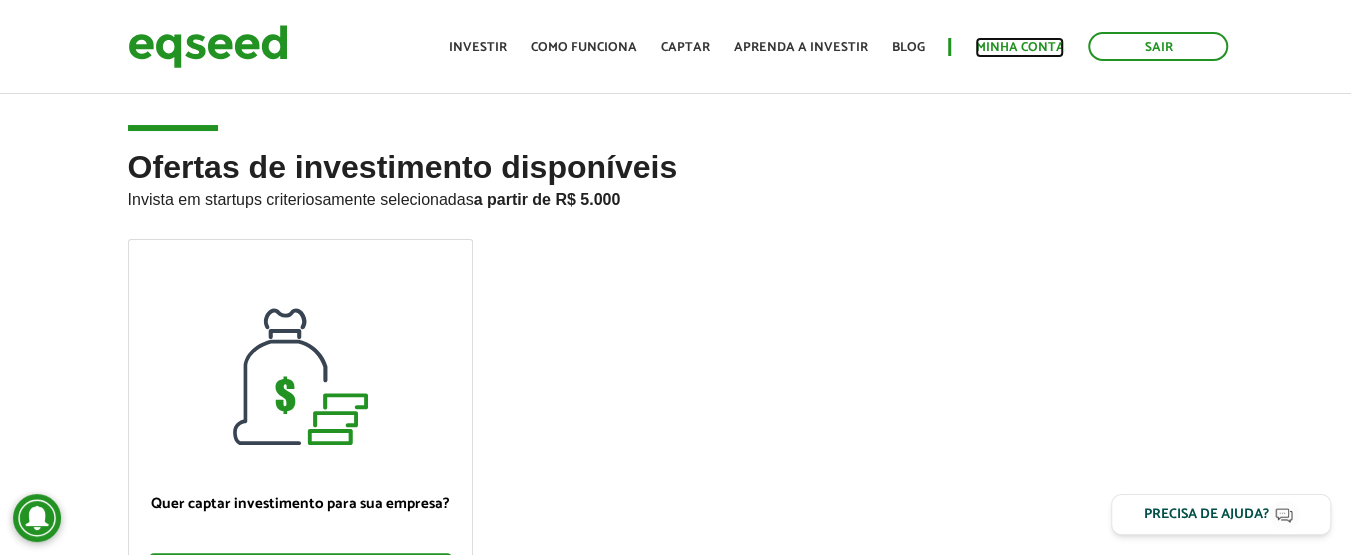 click on "Minha conta" at bounding box center [1019, 47] 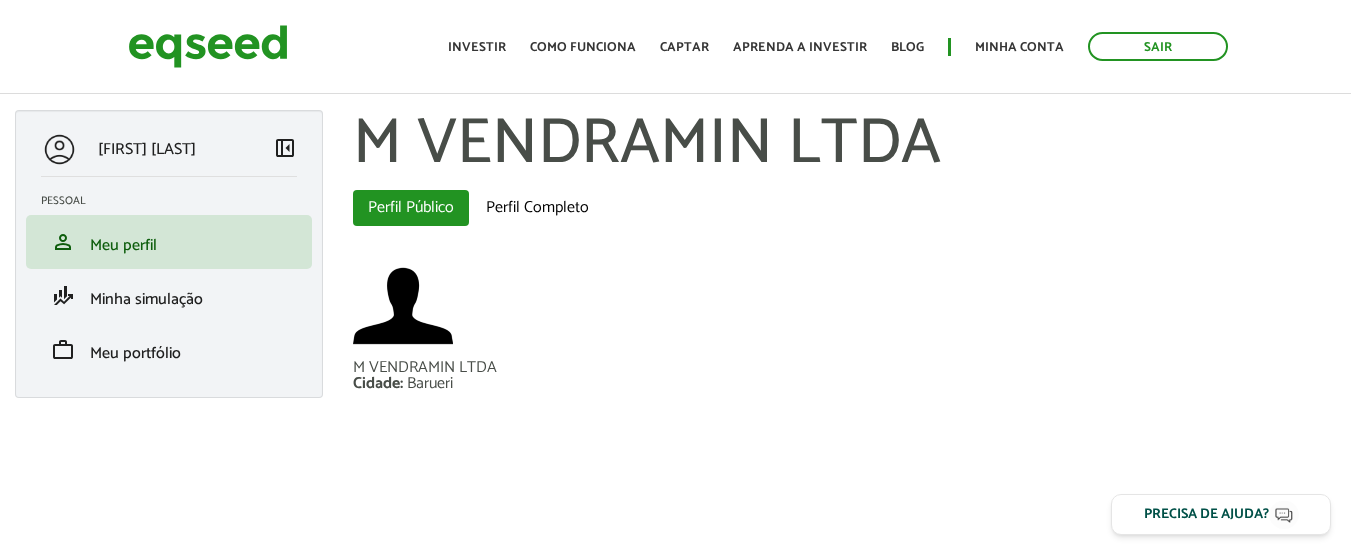 scroll, scrollTop: 0, scrollLeft: 0, axis: both 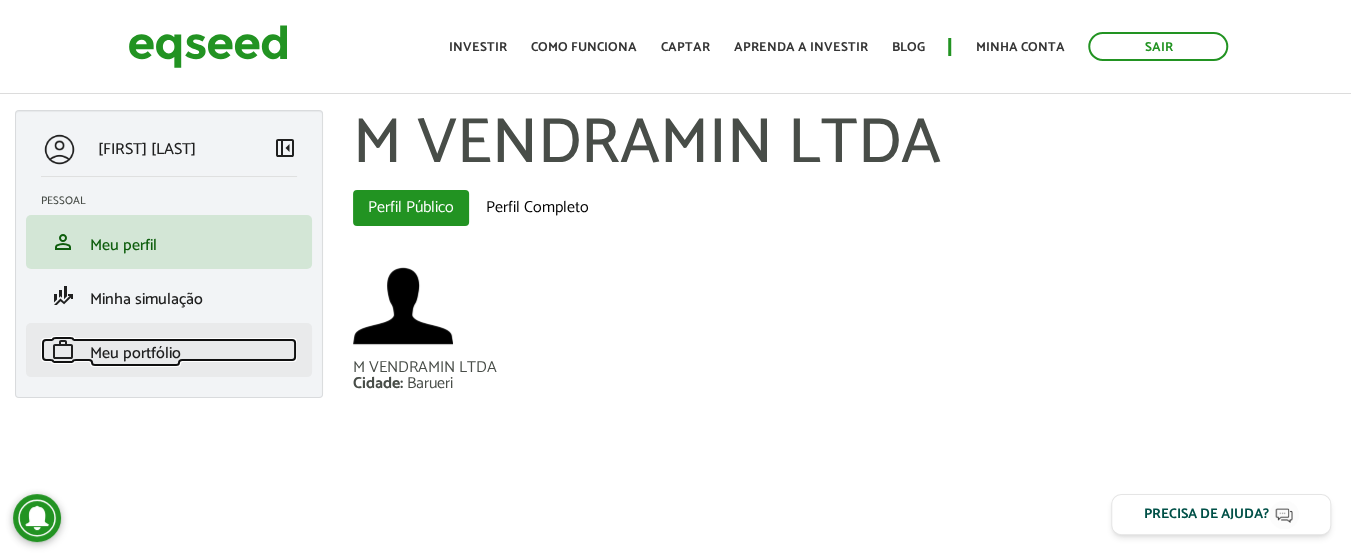 click on "Meu portfólio" at bounding box center [135, 353] 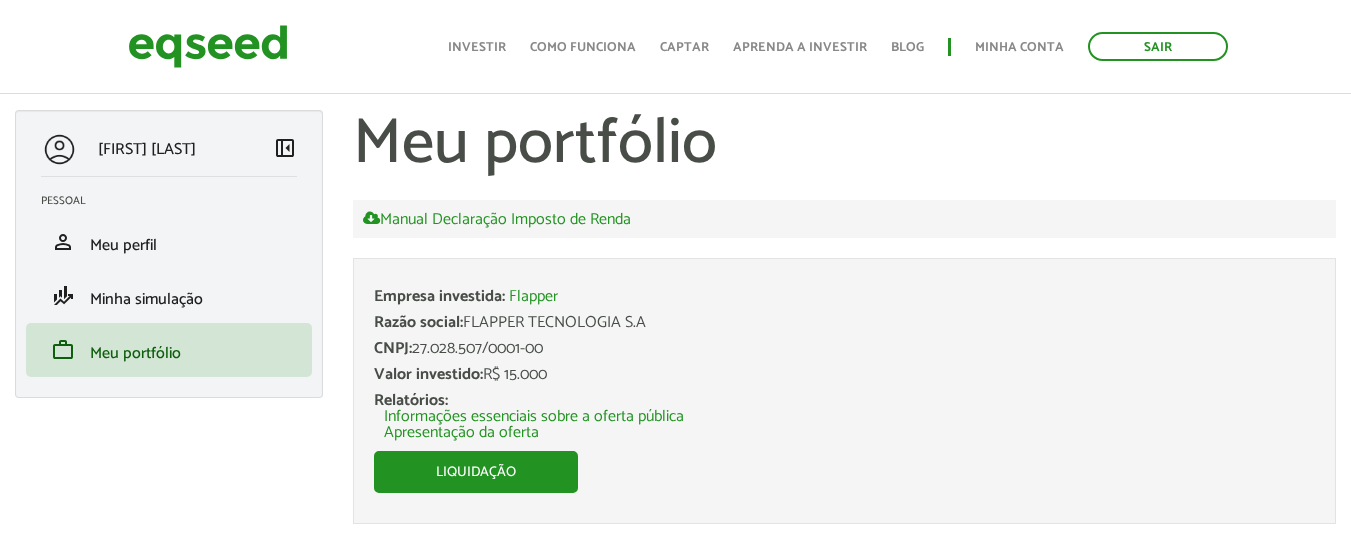scroll, scrollTop: 64, scrollLeft: 0, axis: vertical 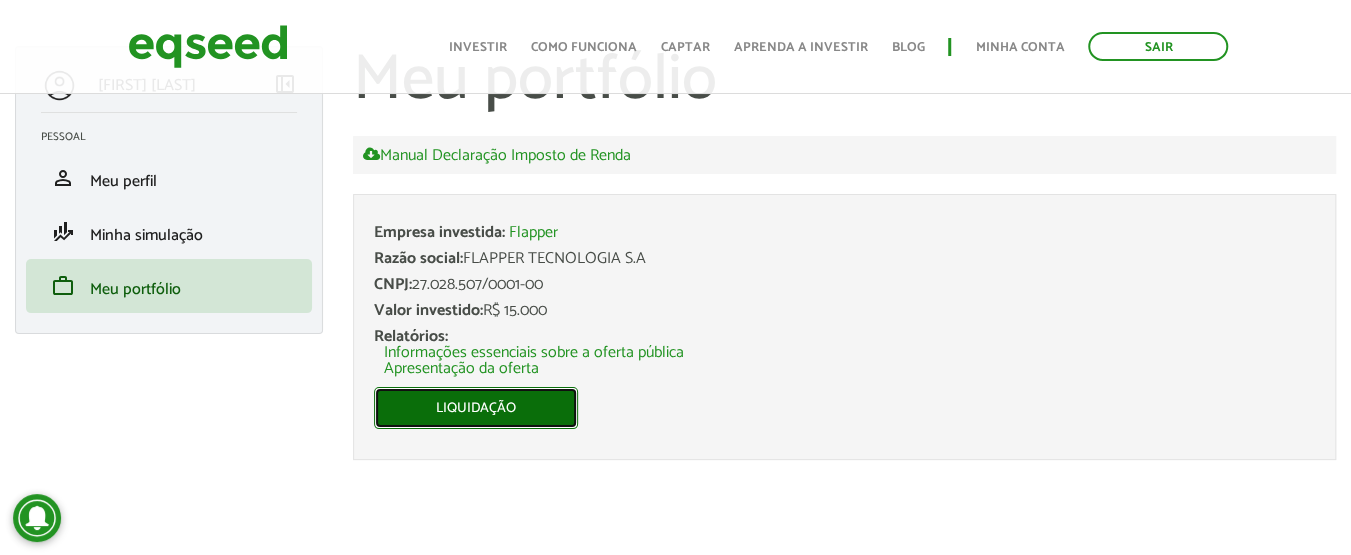 click on "Liquidação" at bounding box center [476, 408] 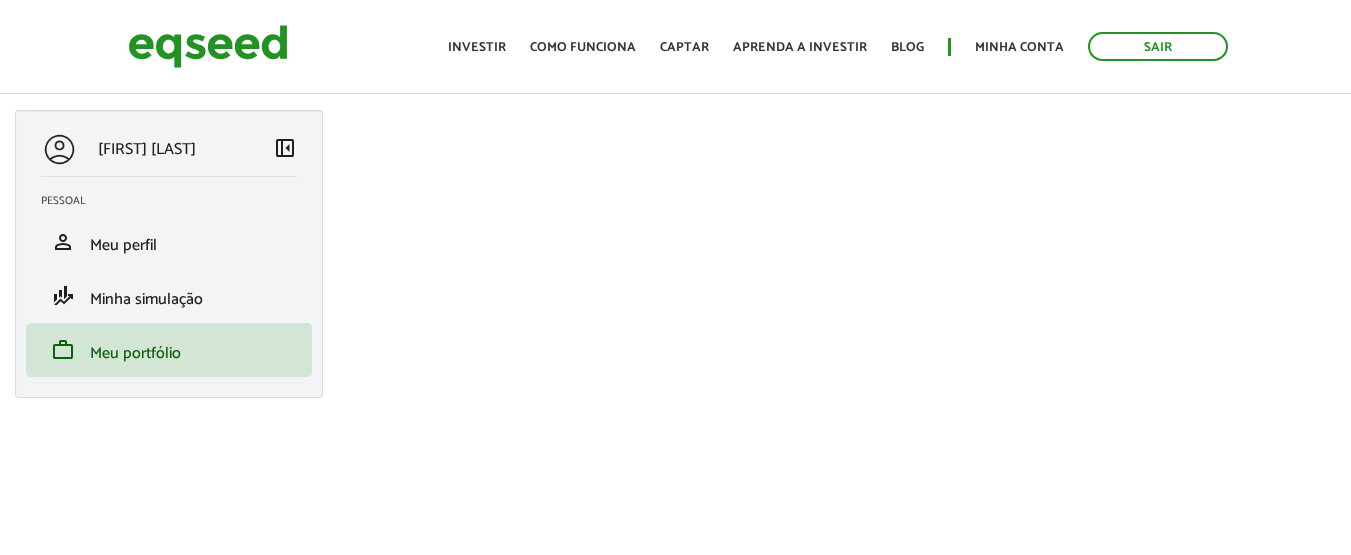 scroll, scrollTop: 0, scrollLeft: 0, axis: both 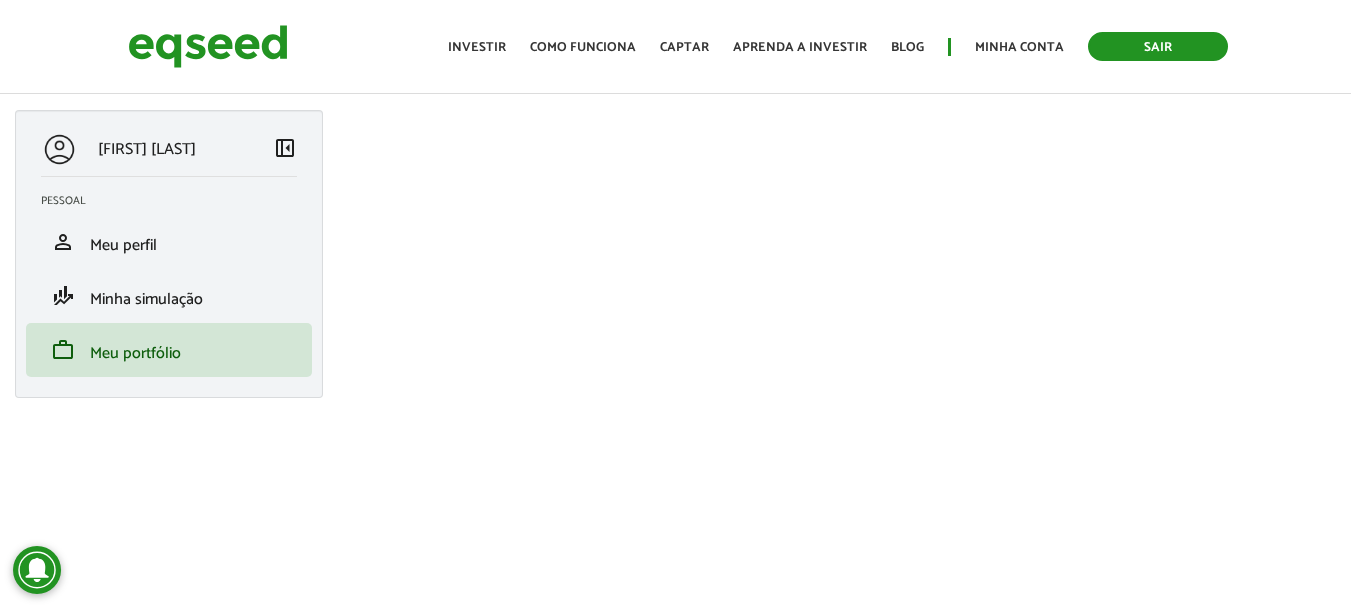click on "Sair" at bounding box center (1158, 46) 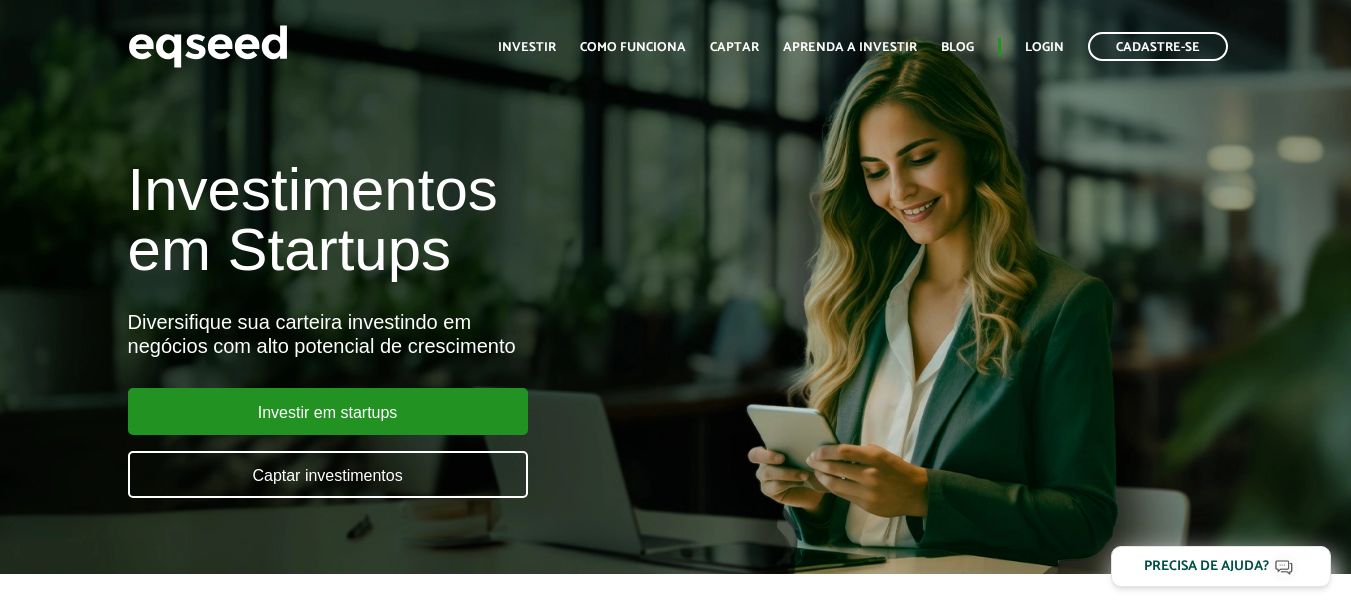 scroll, scrollTop: 0, scrollLeft: 0, axis: both 